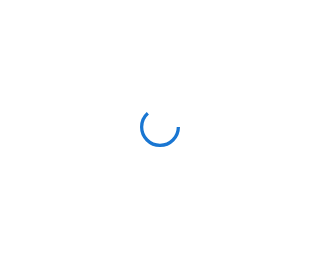 scroll, scrollTop: 0, scrollLeft: 0, axis: both 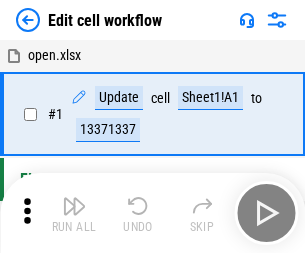 click at bounding box center [74, 206] 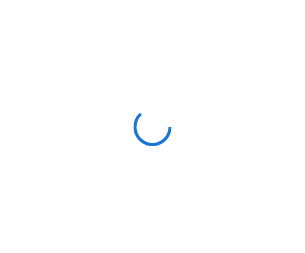 scroll, scrollTop: 0, scrollLeft: 0, axis: both 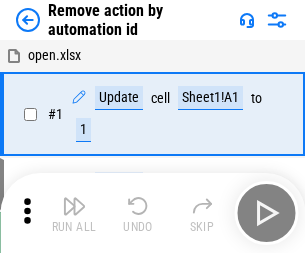 click at bounding box center (74, 206) 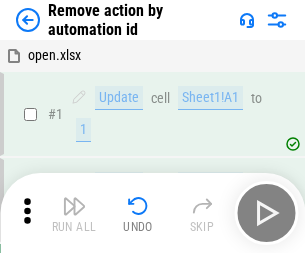scroll, scrollTop: 74, scrollLeft: 0, axis: vertical 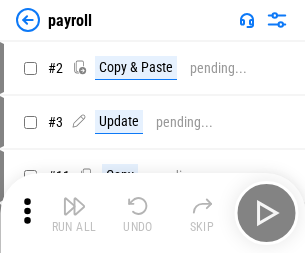 click at bounding box center [74, 206] 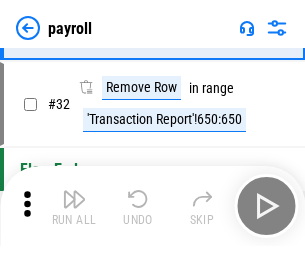 scroll, scrollTop: 247, scrollLeft: 0, axis: vertical 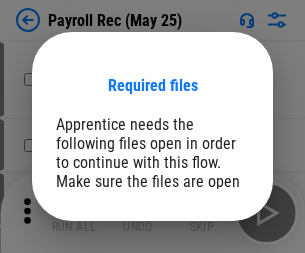 click on "Open" at bounding box center (209, 287) 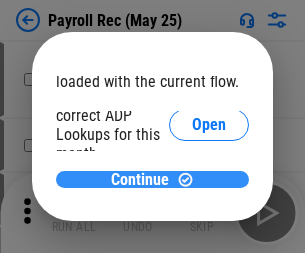 click on "Continue" at bounding box center (140, 180) 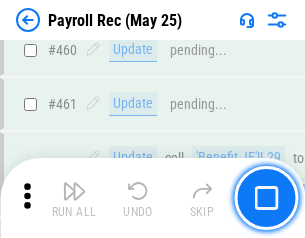 scroll, scrollTop: 10658, scrollLeft: 0, axis: vertical 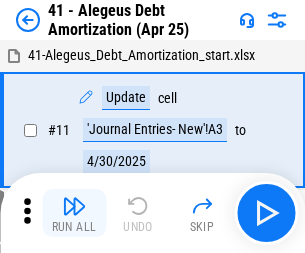 click at bounding box center (74, 206) 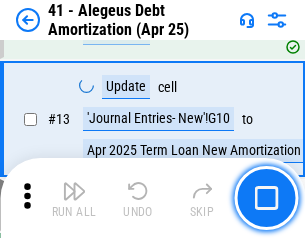 scroll, scrollTop: 247, scrollLeft: 0, axis: vertical 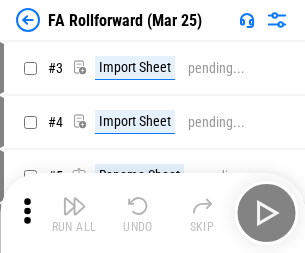click at bounding box center (74, 206) 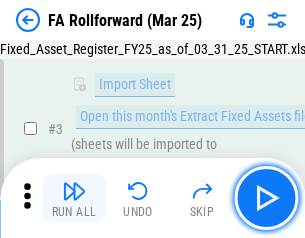 scroll, scrollTop: 184, scrollLeft: 0, axis: vertical 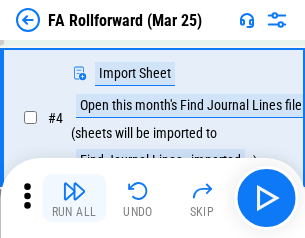 click at bounding box center [74, 191] 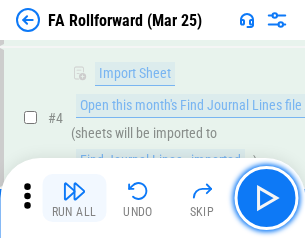 scroll, scrollTop: 313, scrollLeft: 0, axis: vertical 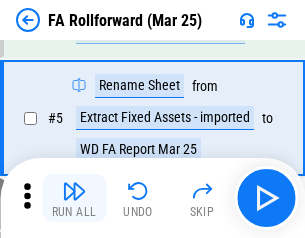 click at bounding box center (74, 191) 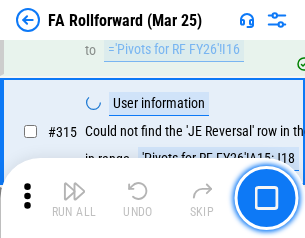 scroll, scrollTop: 9517, scrollLeft: 0, axis: vertical 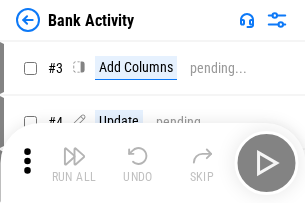 click at bounding box center [74, 156] 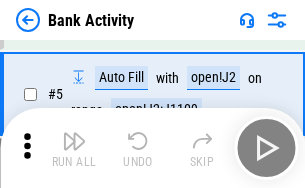 scroll, scrollTop: 106, scrollLeft: 0, axis: vertical 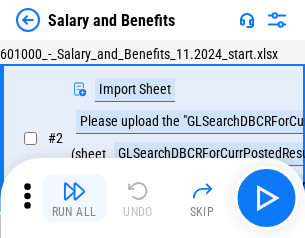 click at bounding box center [74, 191] 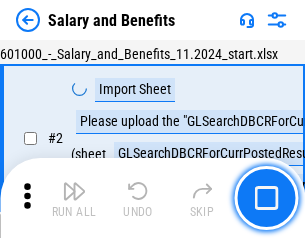 scroll, scrollTop: 145, scrollLeft: 0, axis: vertical 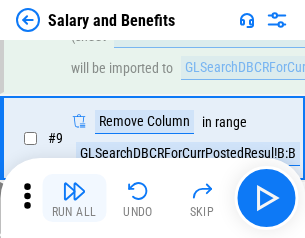 click at bounding box center (74, 191) 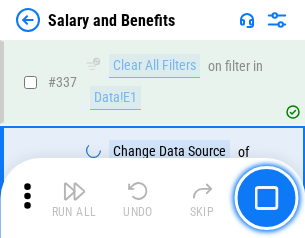 scroll, scrollTop: 9364, scrollLeft: 0, axis: vertical 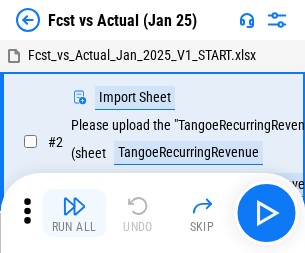 click at bounding box center [74, 206] 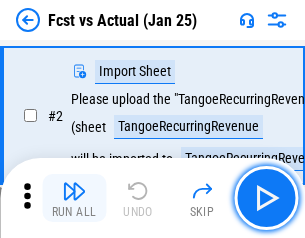 scroll, scrollTop: 187, scrollLeft: 0, axis: vertical 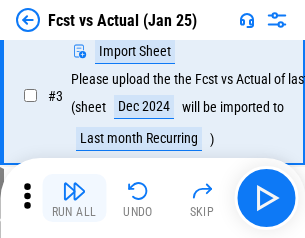 click at bounding box center [74, 191] 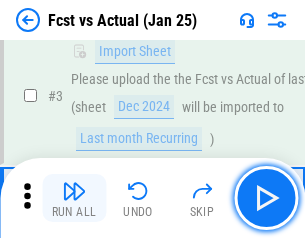 scroll, scrollTop: 300, scrollLeft: 0, axis: vertical 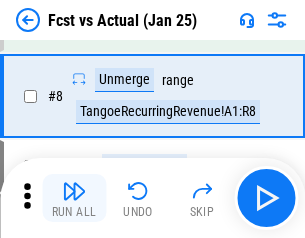 click at bounding box center (74, 191) 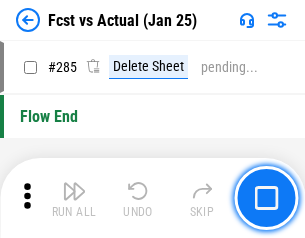 scroll, scrollTop: 9465, scrollLeft: 0, axis: vertical 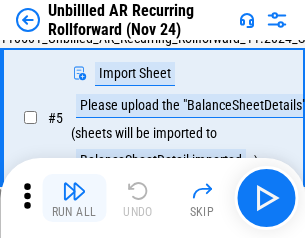 click at bounding box center (74, 191) 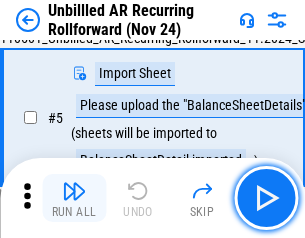 scroll, scrollTop: 188, scrollLeft: 0, axis: vertical 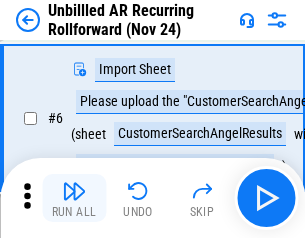 click at bounding box center [74, 191] 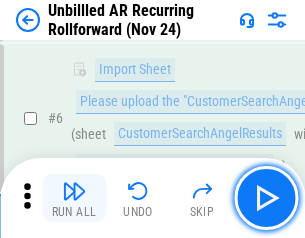scroll, scrollTop: 322, scrollLeft: 0, axis: vertical 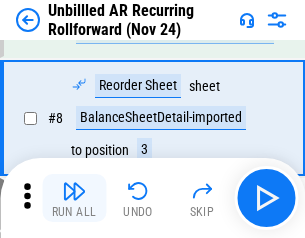click at bounding box center (74, 191) 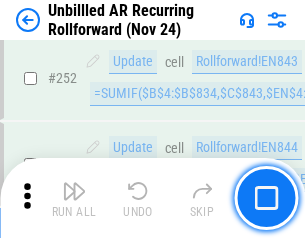 scroll, scrollTop: 6793, scrollLeft: 0, axis: vertical 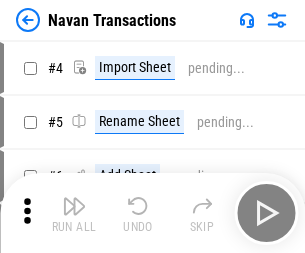 click at bounding box center (74, 206) 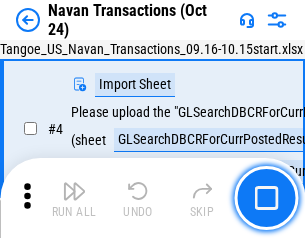 scroll, scrollTop: 168, scrollLeft: 0, axis: vertical 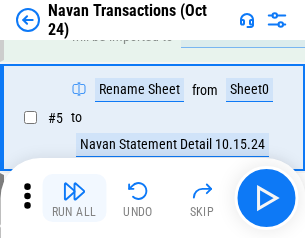 click at bounding box center (74, 191) 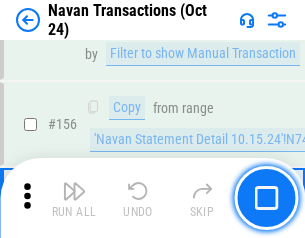 scroll, scrollTop: 6484, scrollLeft: 0, axis: vertical 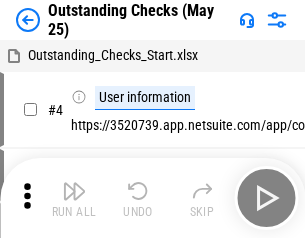 click at bounding box center (74, 191) 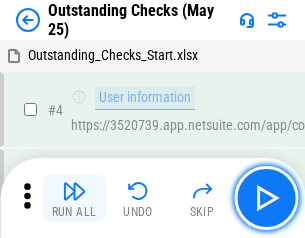 scroll, scrollTop: 209, scrollLeft: 0, axis: vertical 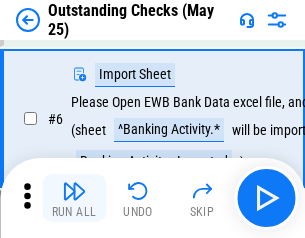 click at bounding box center (74, 191) 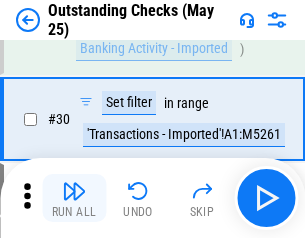 click at bounding box center (74, 191) 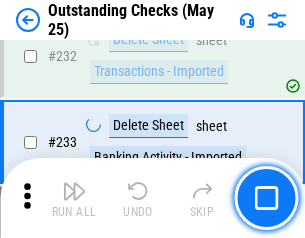 scroll, scrollTop: 6027, scrollLeft: 0, axis: vertical 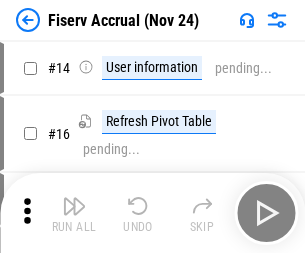 click at bounding box center [74, 206] 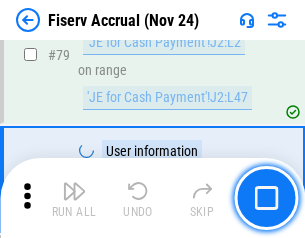 scroll, scrollTop: 2605, scrollLeft: 0, axis: vertical 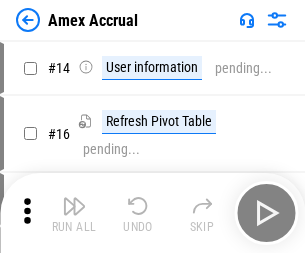 click at bounding box center (74, 206) 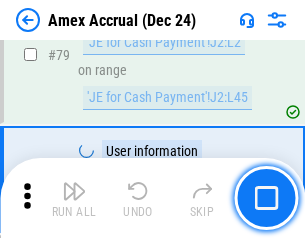 scroll, scrollTop: 2550, scrollLeft: 0, axis: vertical 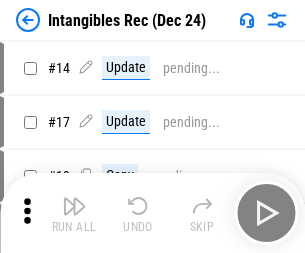 click at bounding box center (74, 206) 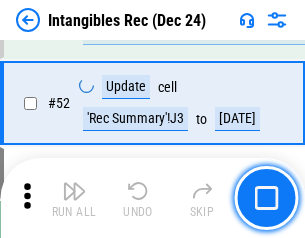 scroll, scrollTop: 779, scrollLeft: 0, axis: vertical 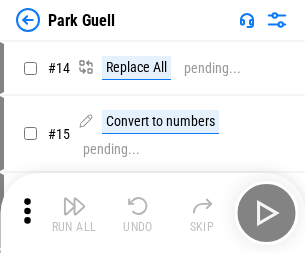 click at bounding box center [74, 206] 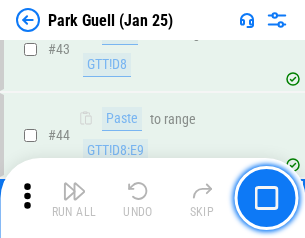 scroll, scrollTop: 2501, scrollLeft: 0, axis: vertical 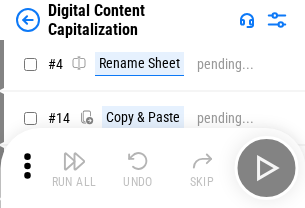 click at bounding box center [74, 161] 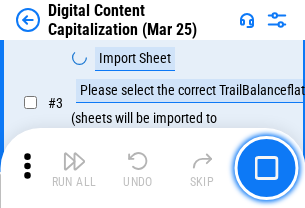 scroll, scrollTop: 187, scrollLeft: 0, axis: vertical 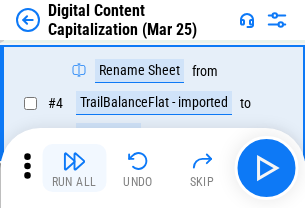 click at bounding box center [74, 161] 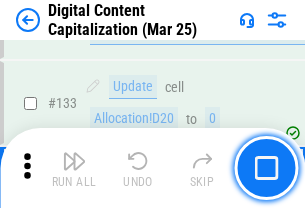 scroll, scrollTop: 2121, scrollLeft: 0, axis: vertical 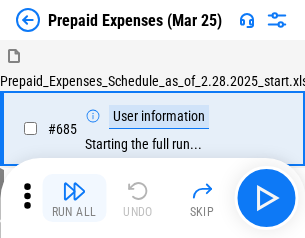 click at bounding box center [74, 191] 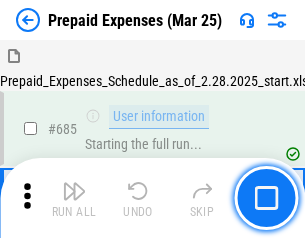 scroll, scrollTop: 4993, scrollLeft: 0, axis: vertical 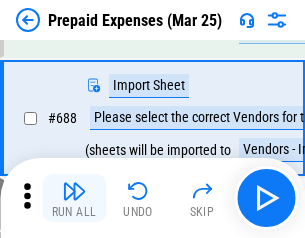 click at bounding box center [74, 191] 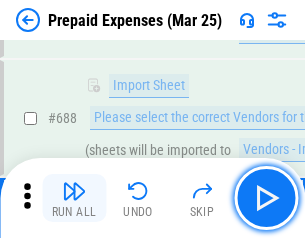 scroll, scrollTop: 5095, scrollLeft: 0, axis: vertical 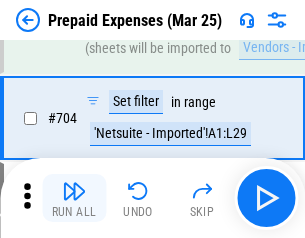 click at bounding box center (74, 191) 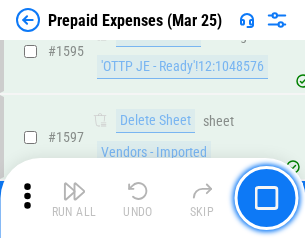 scroll, scrollTop: 18897, scrollLeft: 0, axis: vertical 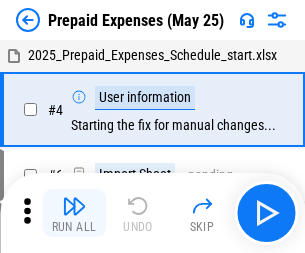 click at bounding box center (74, 206) 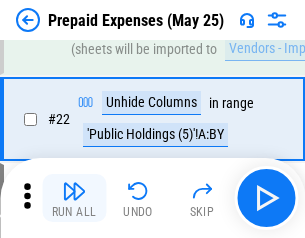click at bounding box center (74, 191) 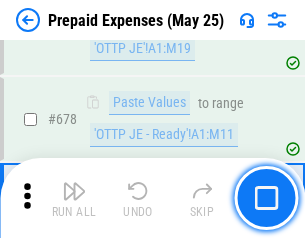 scroll, scrollTop: 6734, scrollLeft: 0, axis: vertical 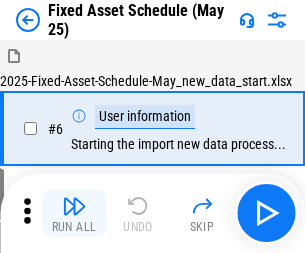 click at bounding box center (74, 206) 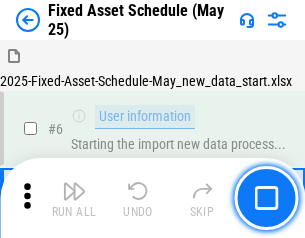 scroll, scrollTop: 210, scrollLeft: 0, axis: vertical 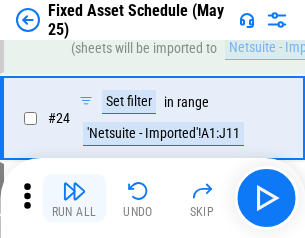 click at bounding box center [74, 191] 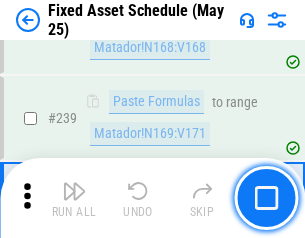 scroll, scrollTop: 6149, scrollLeft: 0, axis: vertical 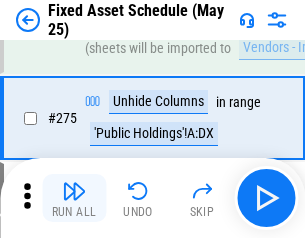 click at bounding box center [74, 191] 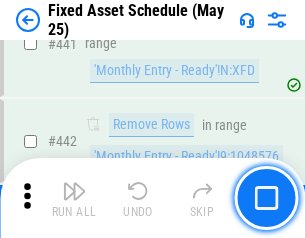scroll, scrollTop: 8848, scrollLeft: 0, axis: vertical 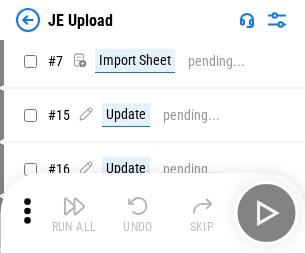 click at bounding box center [74, 206] 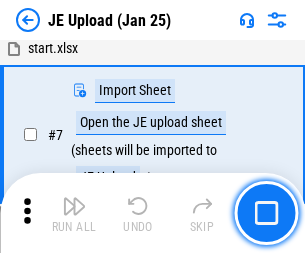 scroll, scrollTop: 145, scrollLeft: 0, axis: vertical 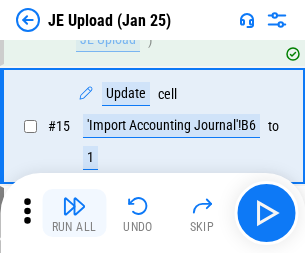 click at bounding box center (74, 206) 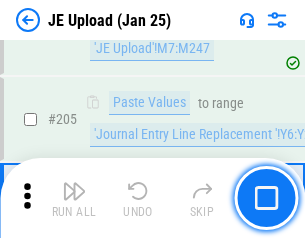 scroll, scrollTop: 4826, scrollLeft: 0, axis: vertical 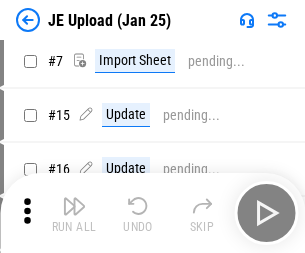 click at bounding box center [74, 206] 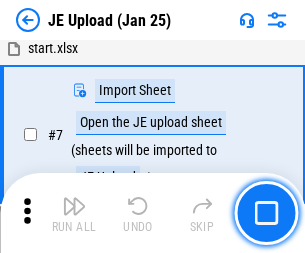 scroll, scrollTop: 145, scrollLeft: 0, axis: vertical 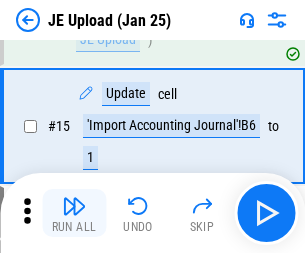 click at bounding box center [74, 206] 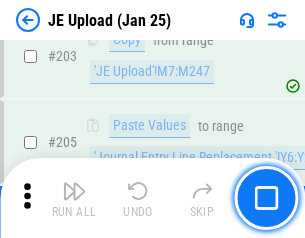 scroll, scrollTop: 4826, scrollLeft: 0, axis: vertical 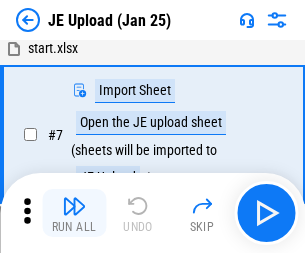 click at bounding box center (74, 206) 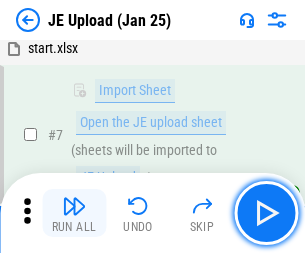 scroll, scrollTop: 145, scrollLeft: 0, axis: vertical 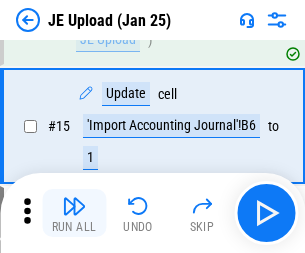 click at bounding box center (74, 206) 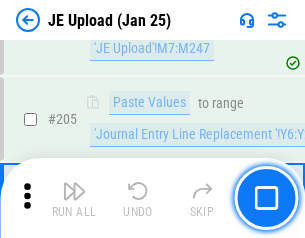 scroll, scrollTop: 4826, scrollLeft: 0, axis: vertical 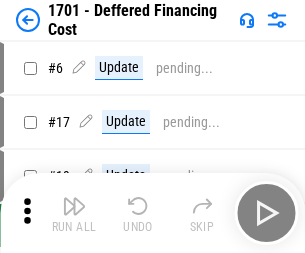 click at bounding box center (74, 206) 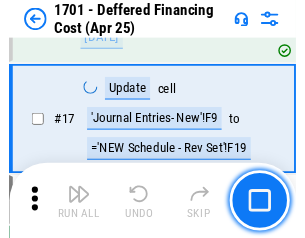 scroll, scrollTop: 247, scrollLeft: 0, axis: vertical 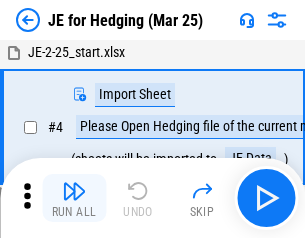 click at bounding box center [74, 191] 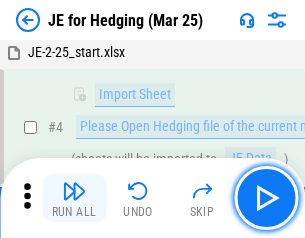 scroll, scrollTop: 113, scrollLeft: 0, axis: vertical 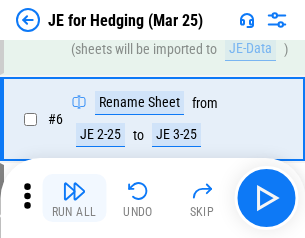 click at bounding box center [74, 191] 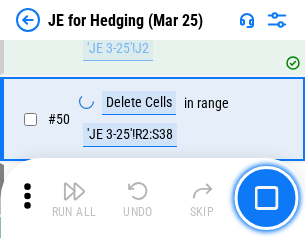 scroll, scrollTop: 1295, scrollLeft: 0, axis: vertical 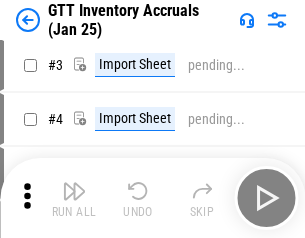 click at bounding box center (74, 191) 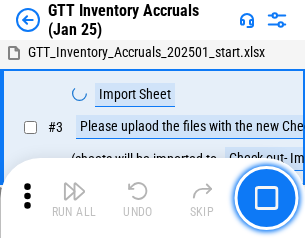 scroll, scrollTop: 129, scrollLeft: 0, axis: vertical 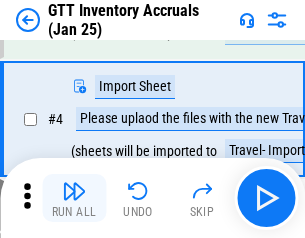 click at bounding box center (74, 191) 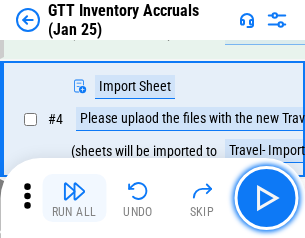 scroll, scrollTop: 231, scrollLeft: 0, axis: vertical 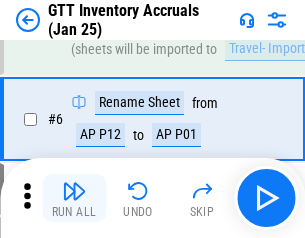 click at bounding box center (74, 191) 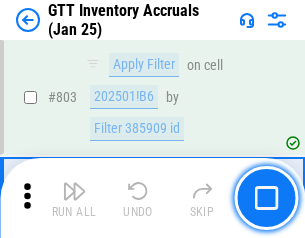 scroll, scrollTop: 15134, scrollLeft: 0, axis: vertical 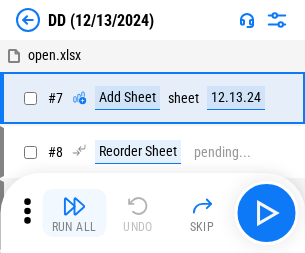 click at bounding box center (74, 206) 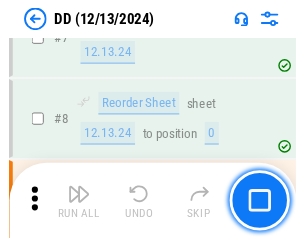 scroll, scrollTop: 201, scrollLeft: 0, axis: vertical 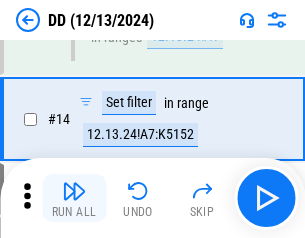 click at bounding box center [74, 191] 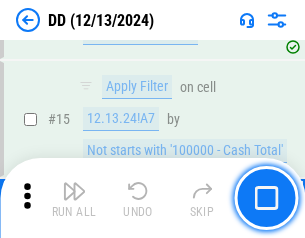 scroll, scrollTop: 521, scrollLeft: 0, axis: vertical 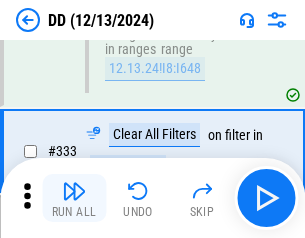 click at bounding box center [74, 191] 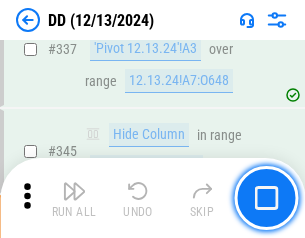 scroll, scrollTop: 9296, scrollLeft: 0, axis: vertical 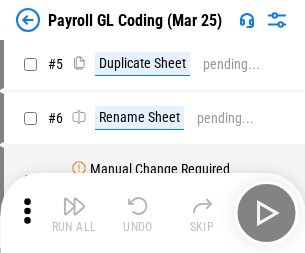 click at bounding box center [74, 206] 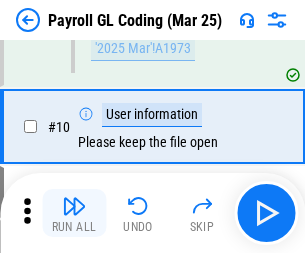 click at bounding box center [74, 206] 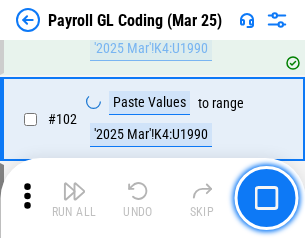 scroll, scrollTop: 4684, scrollLeft: 0, axis: vertical 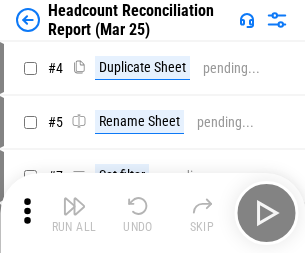 click at bounding box center (74, 206) 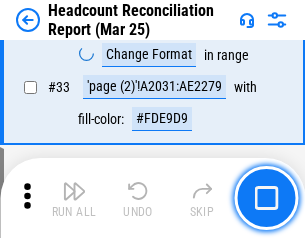 scroll, scrollTop: 1834, scrollLeft: 0, axis: vertical 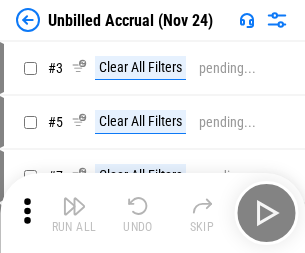 click at bounding box center (74, 206) 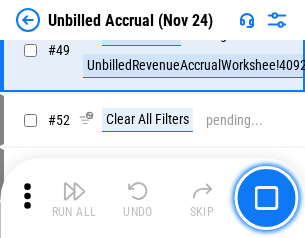 scroll, scrollTop: 1814, scrollLeft: 0, axis: vertical 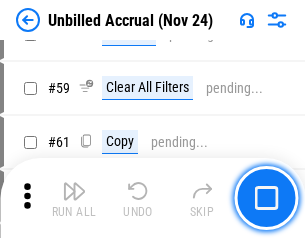 click at bounding box center [74, 191] 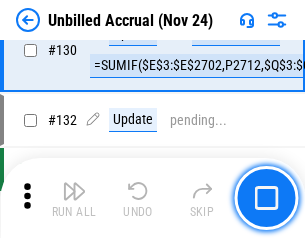scroll, scrollTop: 5934, scrollLeft: 0, axis: vertical 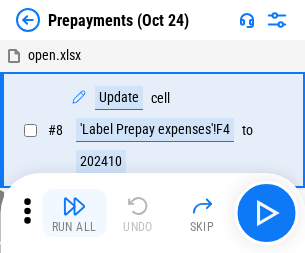 click at bounding box center [74, 206] 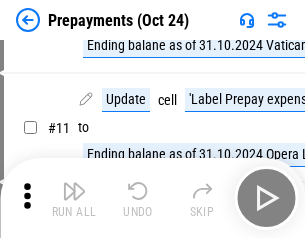 scroll, scrollTop: 125, scrollLeft: 0, axis: vertical 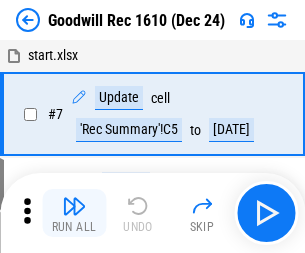 click at bounding box center [74, 206] 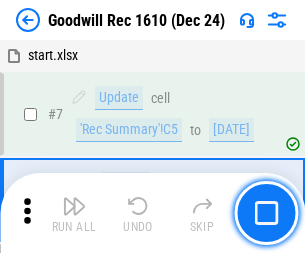 scroll, scrollTop: 342, scrollLeft: 0, axis: vertical 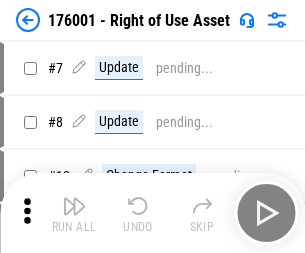 click at bounding box center [74, 206] 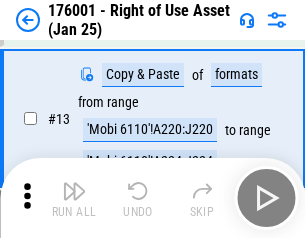 scroll, scrollTop: 129, scrollLeft: 0, axis: vertical 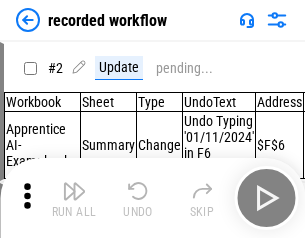 click at bounding box center [74, 191] 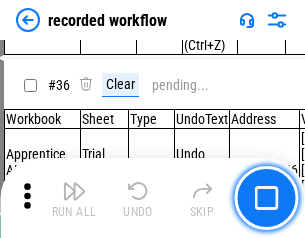 scroll, scrollTop: 6251, scrollLeft: 0, axis: vertical 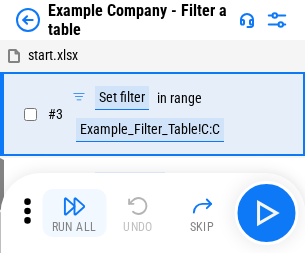 click at bounding box center [74, 206] 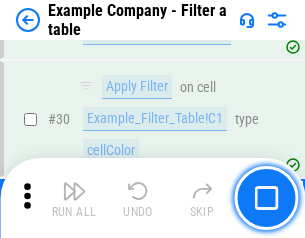 scroll, scrollTop: 1837, scrollLeft: 0, axis: vertical 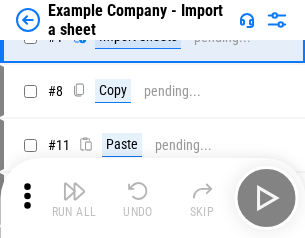 click at bounding box center (74, 191) 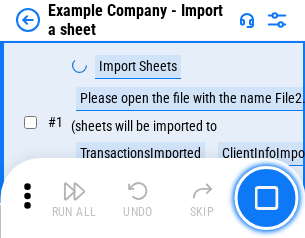 scroll, scrollTop: 168, scrollLeft: 0, axis: vertical 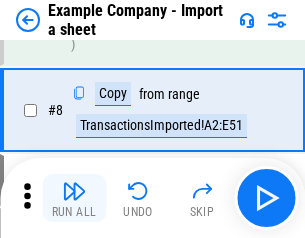 click at bounding box center [74, 191] 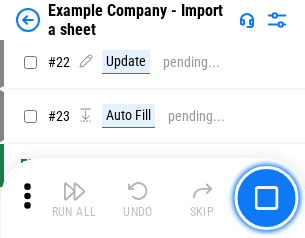 scroll, scrollTop: 426, scrollLeft: 0, axis: vertical 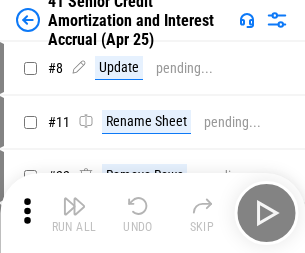 click at bounding box center [74, 206] 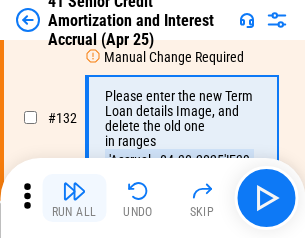 click at bounding box center [74, 191] 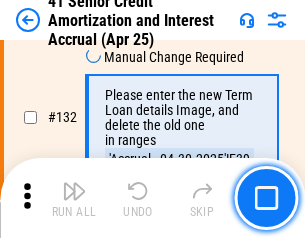 scroll, scrollTop: 2045, scrollLeft: 0, axis: vertical 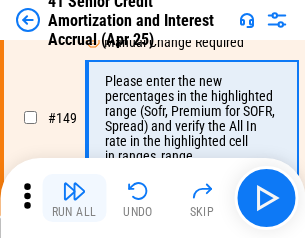 click at bounding box center [74, 191] 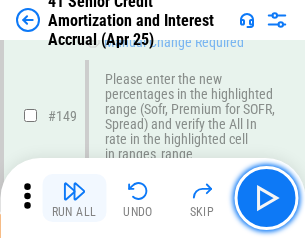 scroll, scrollTop: 2232, scrollLeft: 0, axis: vertical 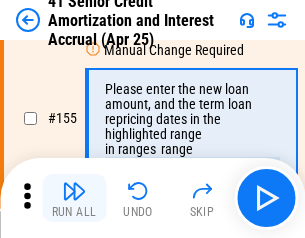 click at bounding box center [74, 191] 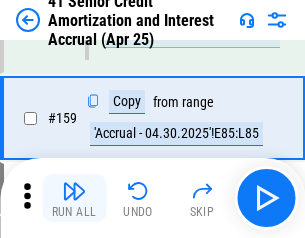 click at bounding box center (74, 191) 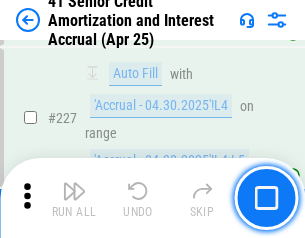 scroll, scrollTop: 4404, scrollLeft: 0, axis: vertical 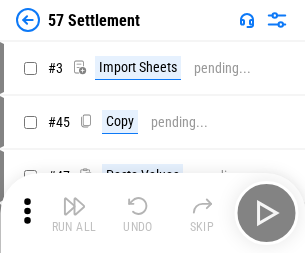 click at bounding box center (74, 206) 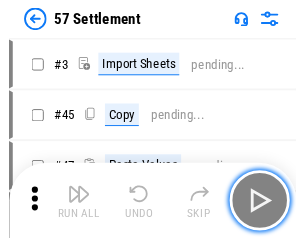 scroll, scrollTop: 19, scrollLeft: 0, axis: vertical 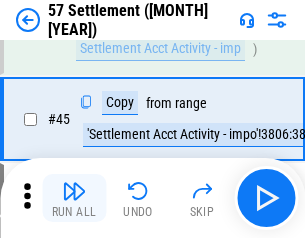 click at bounding box center [74, 191] 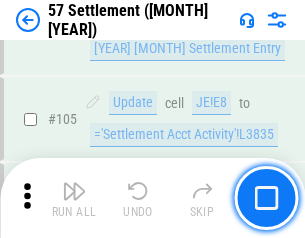 scroll, scrollTop: 1263, scrollLeft: 0, axis: vertical 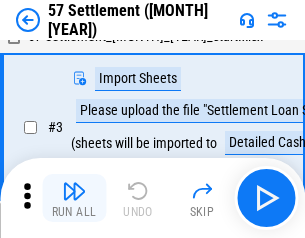 click at bounding box center (74, 191) 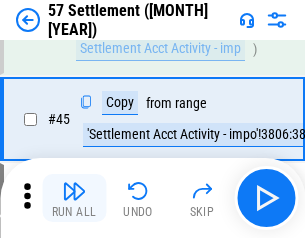 click at bounding box center (74, 191) 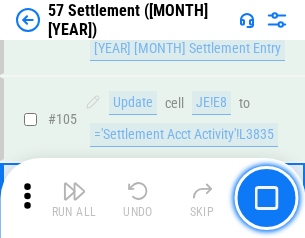 scroll, scrollTop: 1263, scrollLeft: 0, axis: vertical 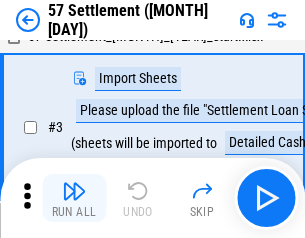 click at bounding box center [74, 191] 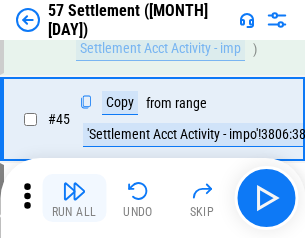click at bounding box center [74, 191] 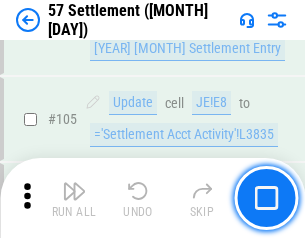 scroll, scrollTop: 1263, scrollLeft: 0, axis: vertical 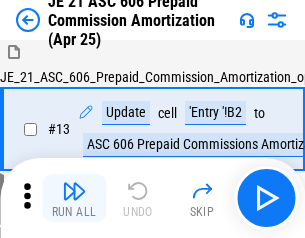 click at bounding box center (74, 191) 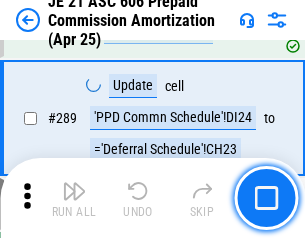 scroll, scrollTop: 3680, scrollLeft: 0, axis: vertical 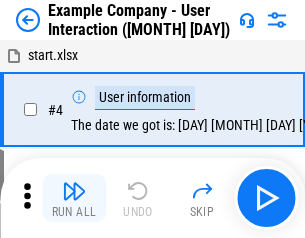 click at bounding box center (74, 191) 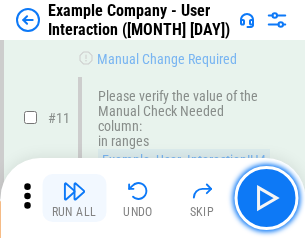 scroll, scrollTop: 433, scrollLeft: 0, axis: vertical 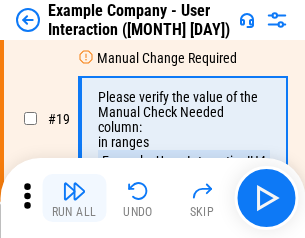 click at bounding box center [74, 191] 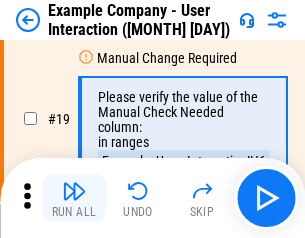 click at bounding box center [74, 191] 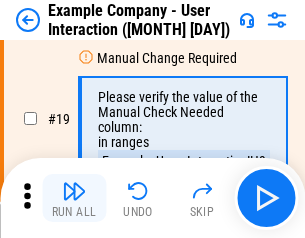 click at bounding box center [74, 191] 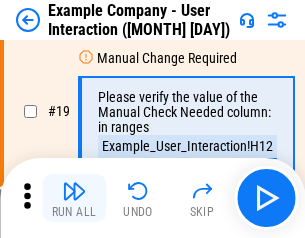 click at bounding box center (74, 191) 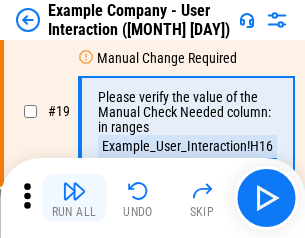 click at bounding box center (74, 191) 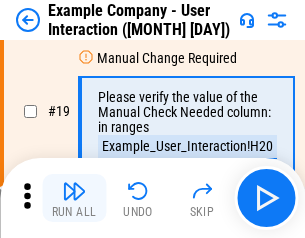 click at bounding box center [74, 191] 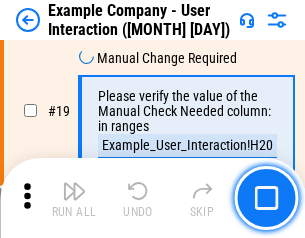 scroll, scrollTop: 537, scrollLeft: 0, axis: vertical 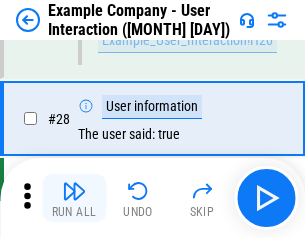 click at bounding box center (74, 191) 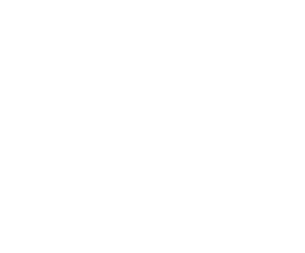scroll, scrollTop: 0, scrollLeft: 0, axis: both 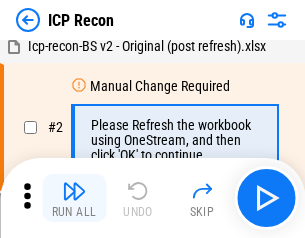 click at bounding box center [74, 191] 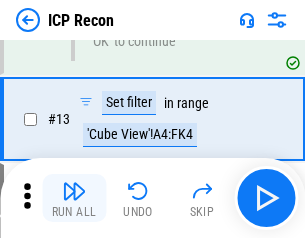 click at bounding box center (74, 191) 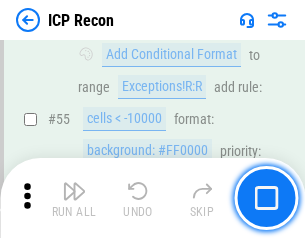 scroll, scrollTop: 1743, scrollLeft: 0, axis: vertical 